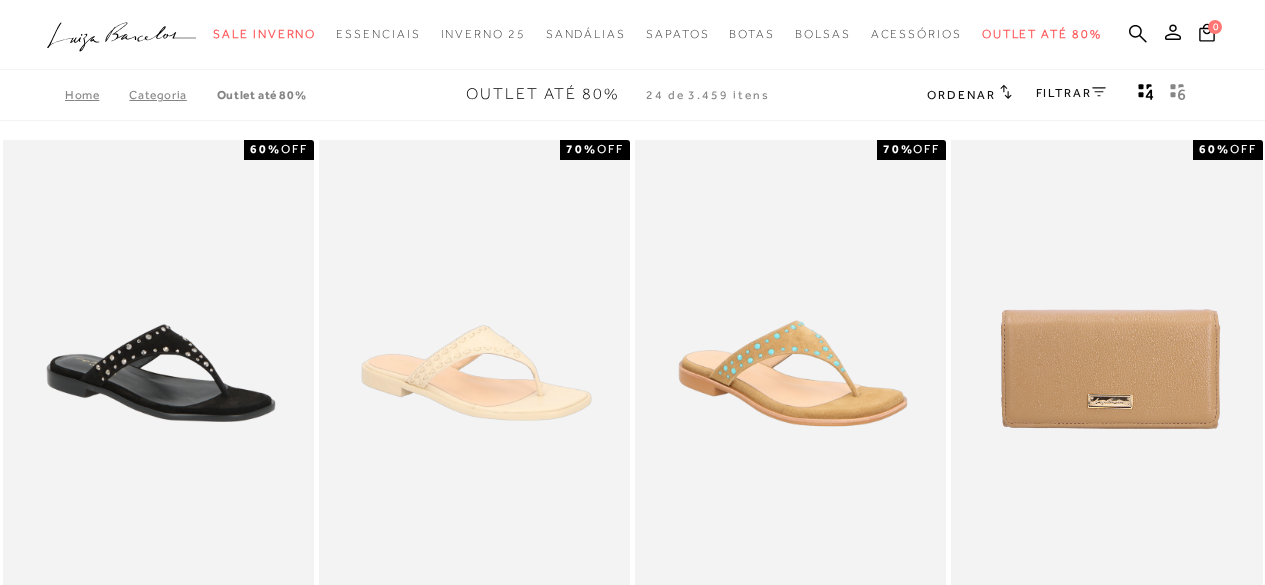 scroll, scrollTop: 0, scrollLeft: 0, axis: both 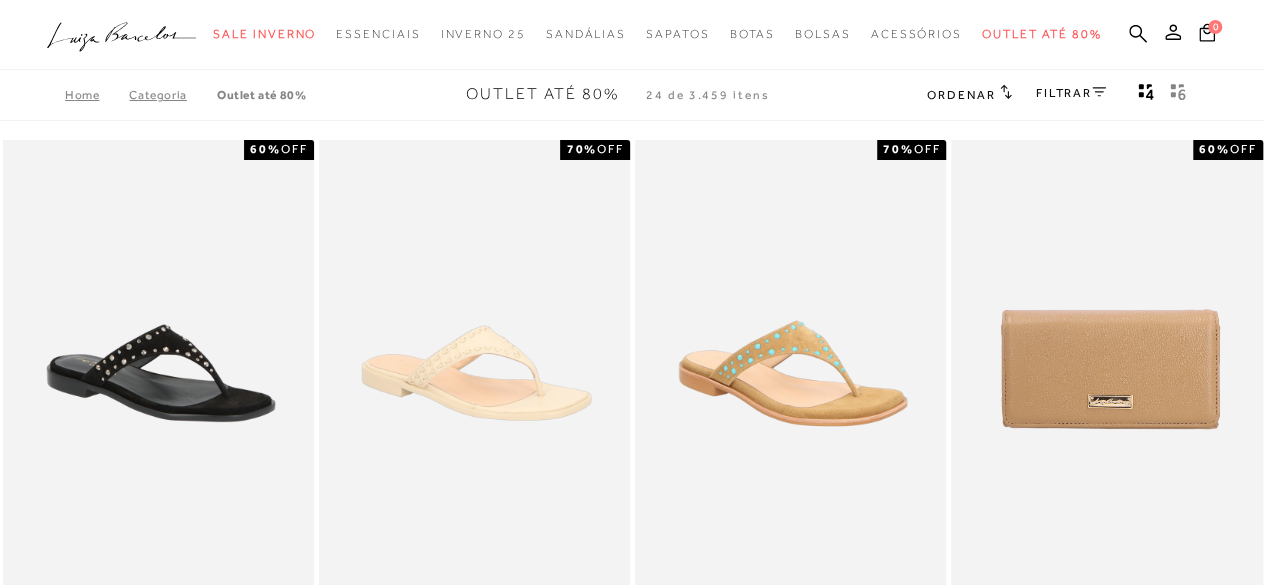 click on "Categoria" at bounding box center [172, 95] 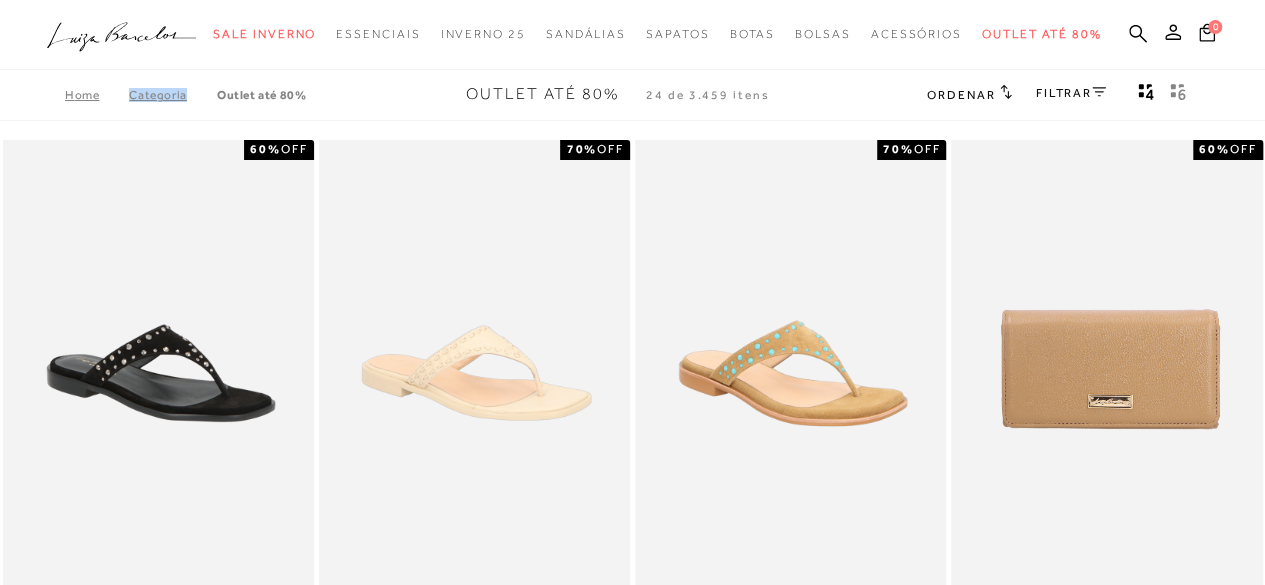 click on "Categoria" at bounding box center (172, 95) 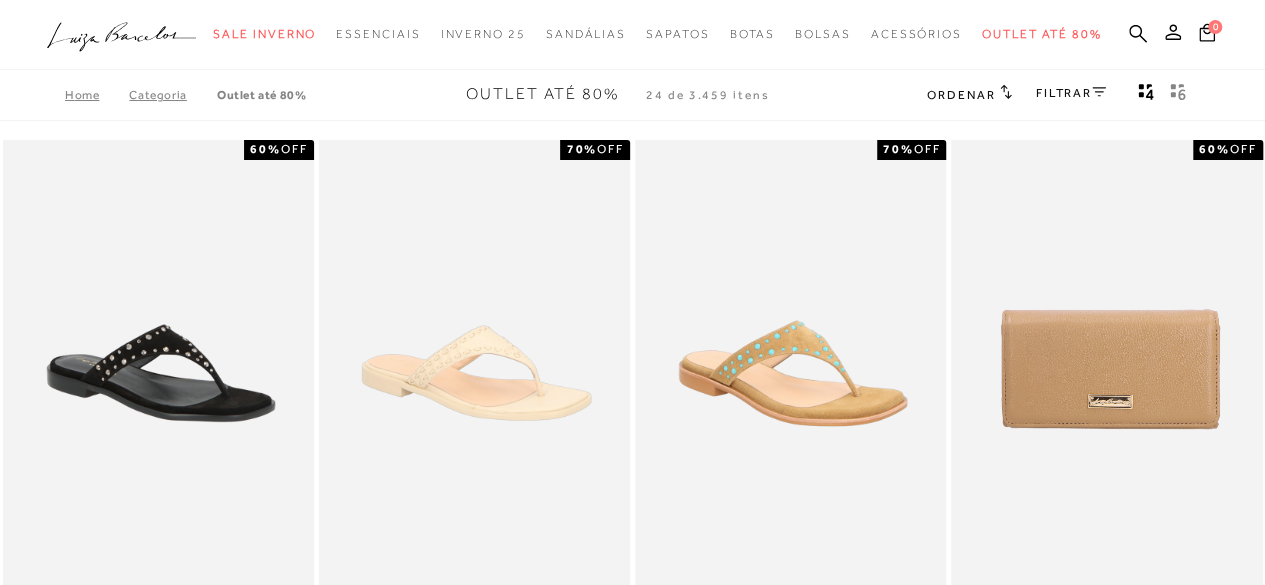 click 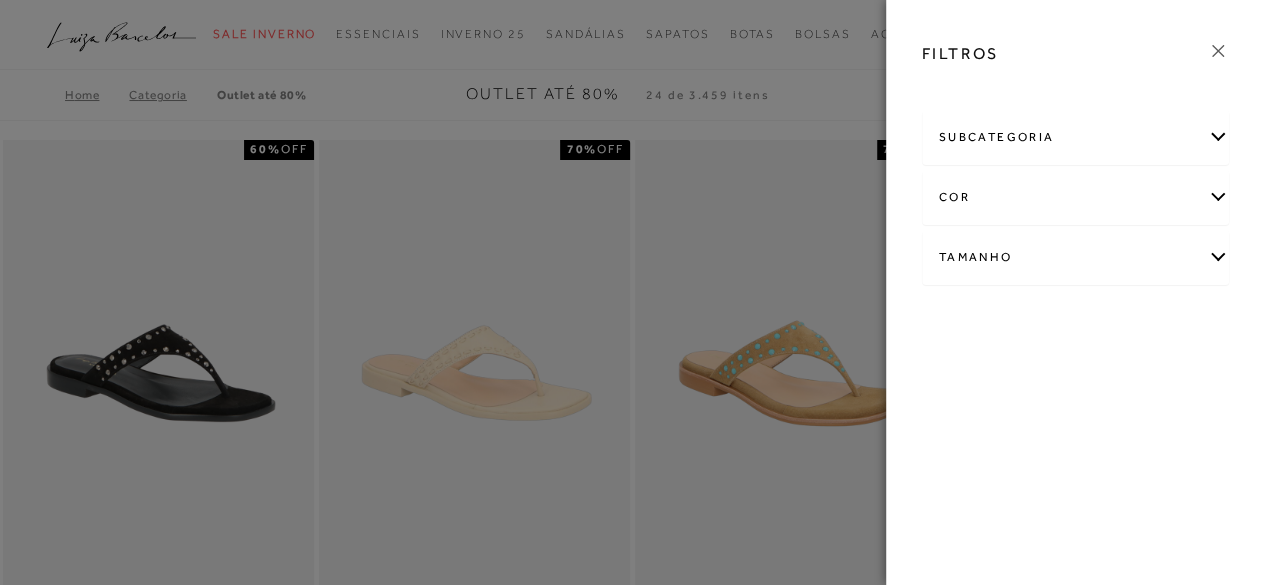 click on "subcategoria" at bounding box center (1076, 137) 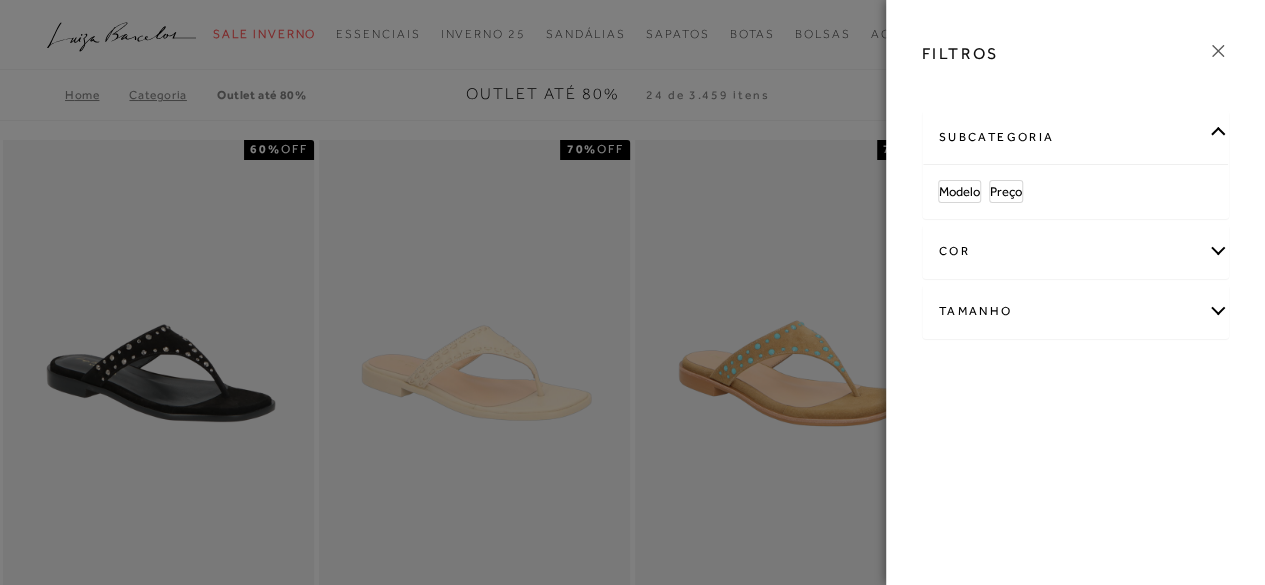 click on "cor" at bounding box center (1076, 251) 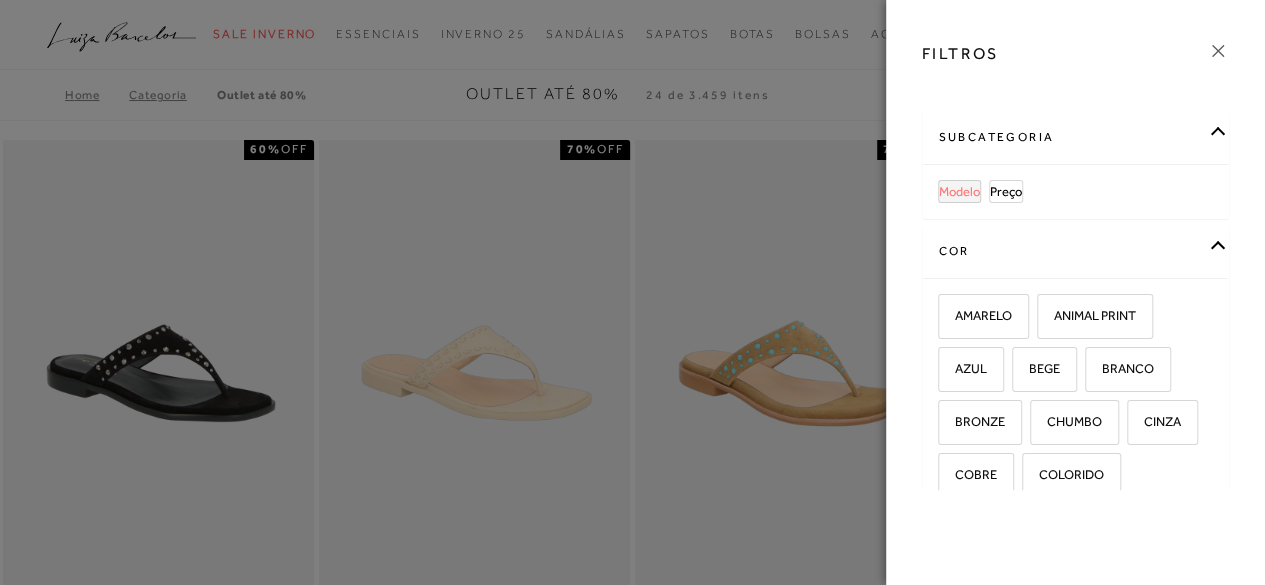 click on "Modelo" at bounding box center (959, 191) 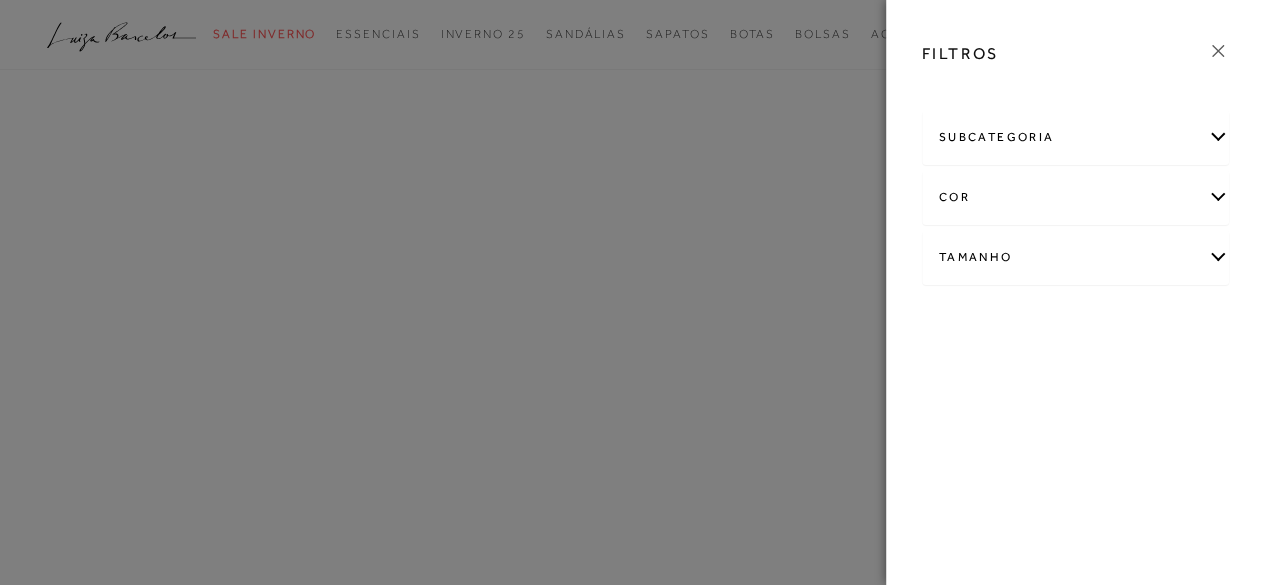 click 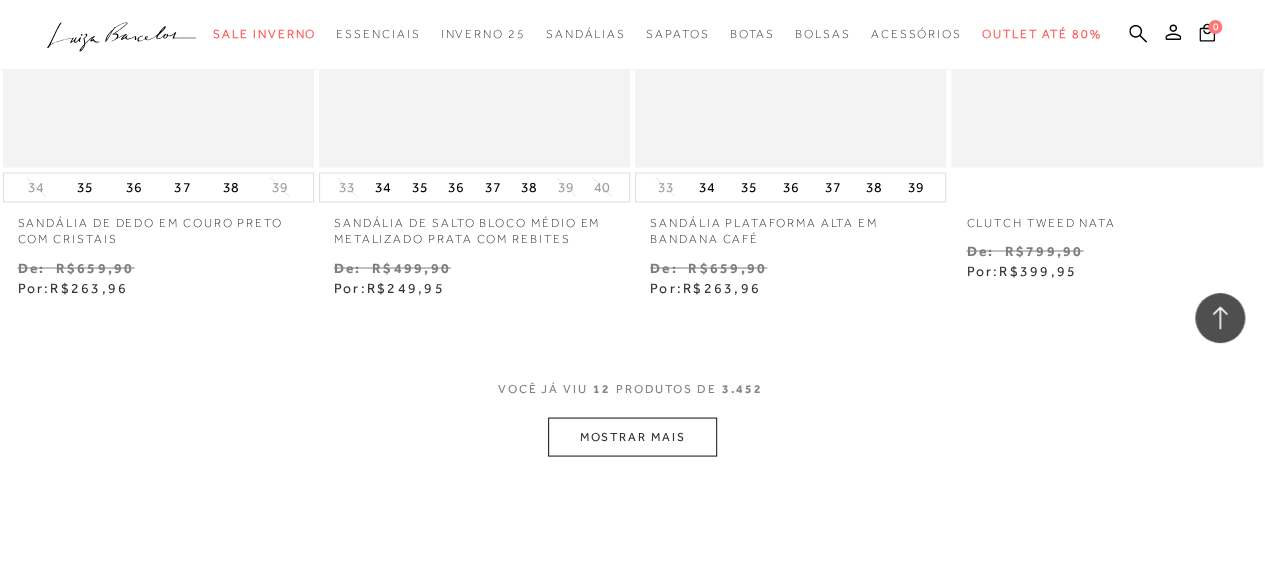 scroll, scrollTop: 1757, scrollLeft: 0, axis: vertical 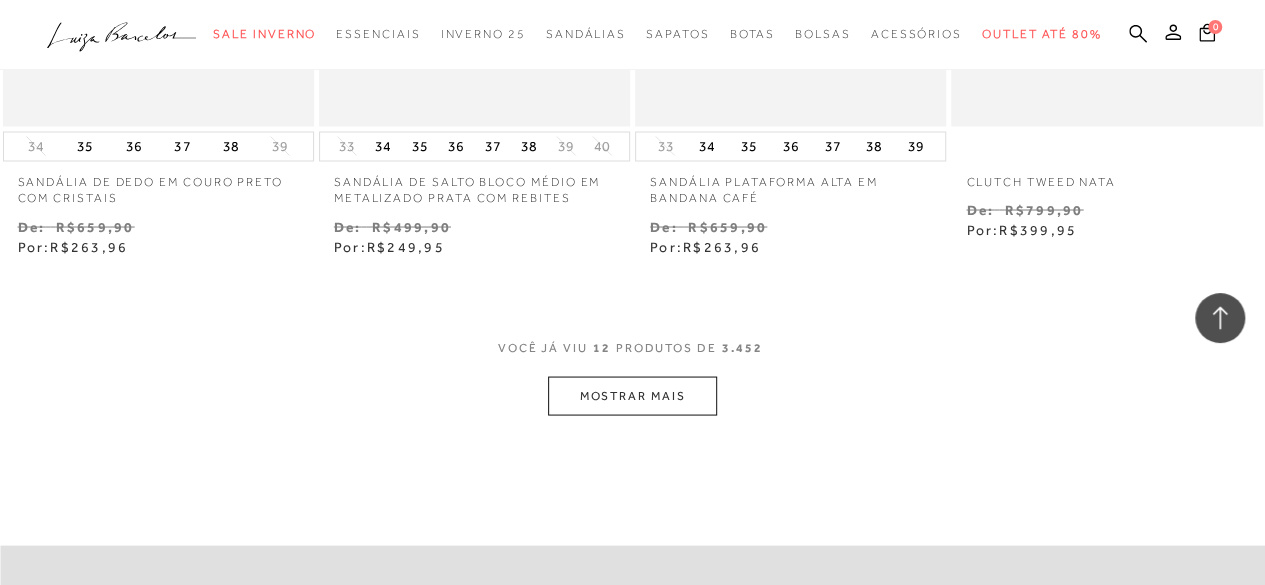 click on "MOSTRAR MAIS" at bounding box center (632, 395) 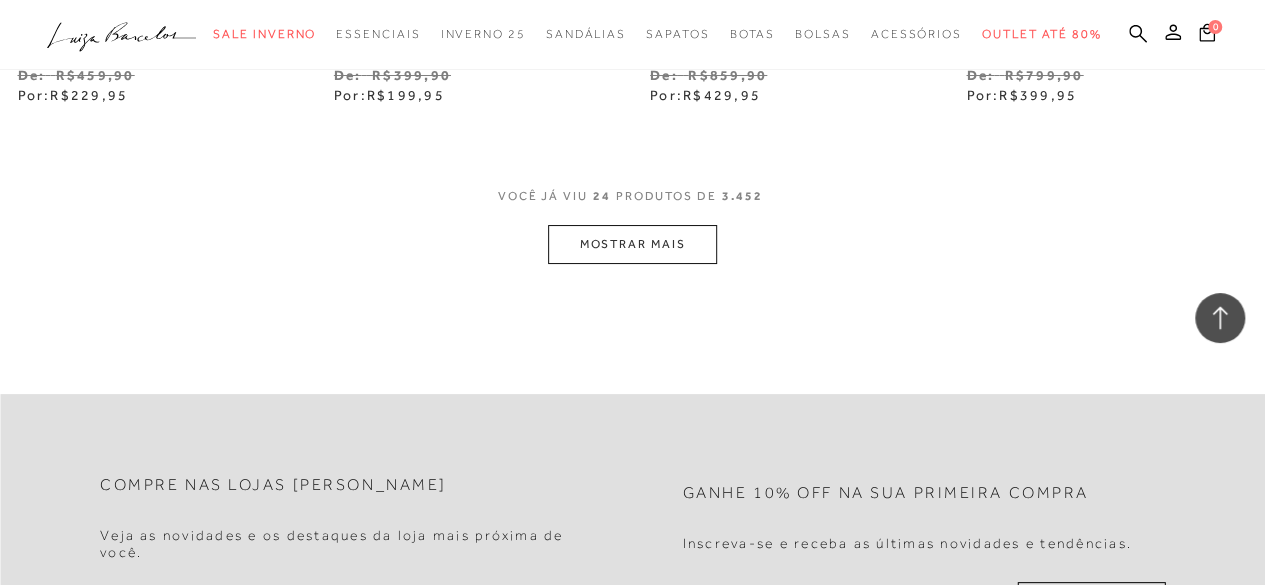 scroll, scrollTop: 3793, scrollLeft: 0, axis: vertical 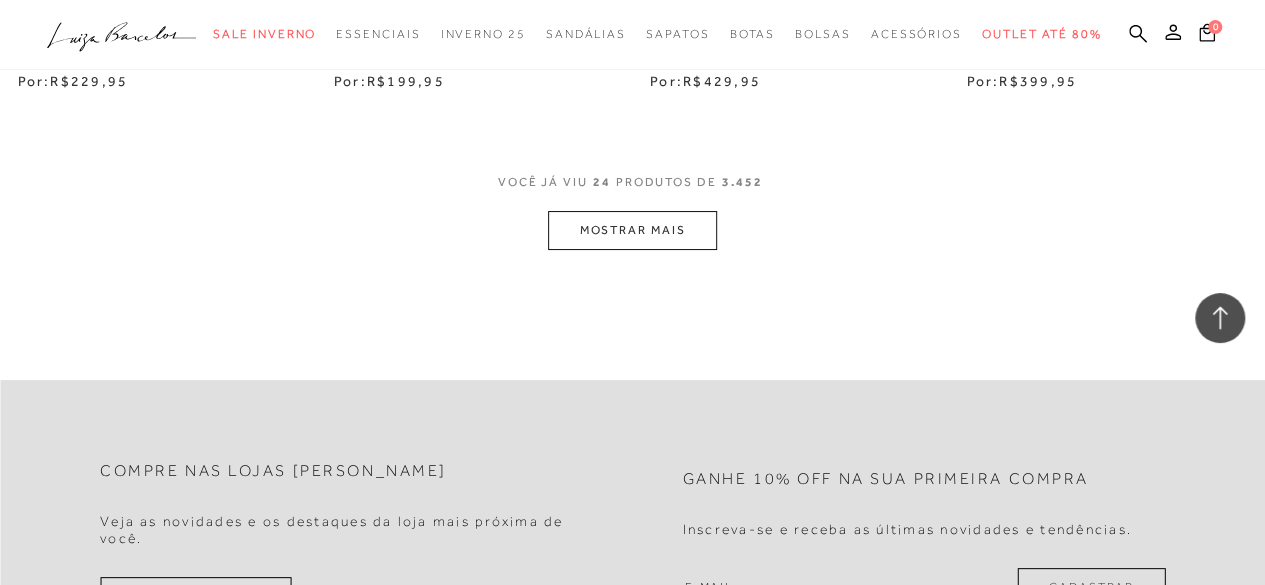click on "MOSTRAR MAIS" at bounding box center [632, 230] 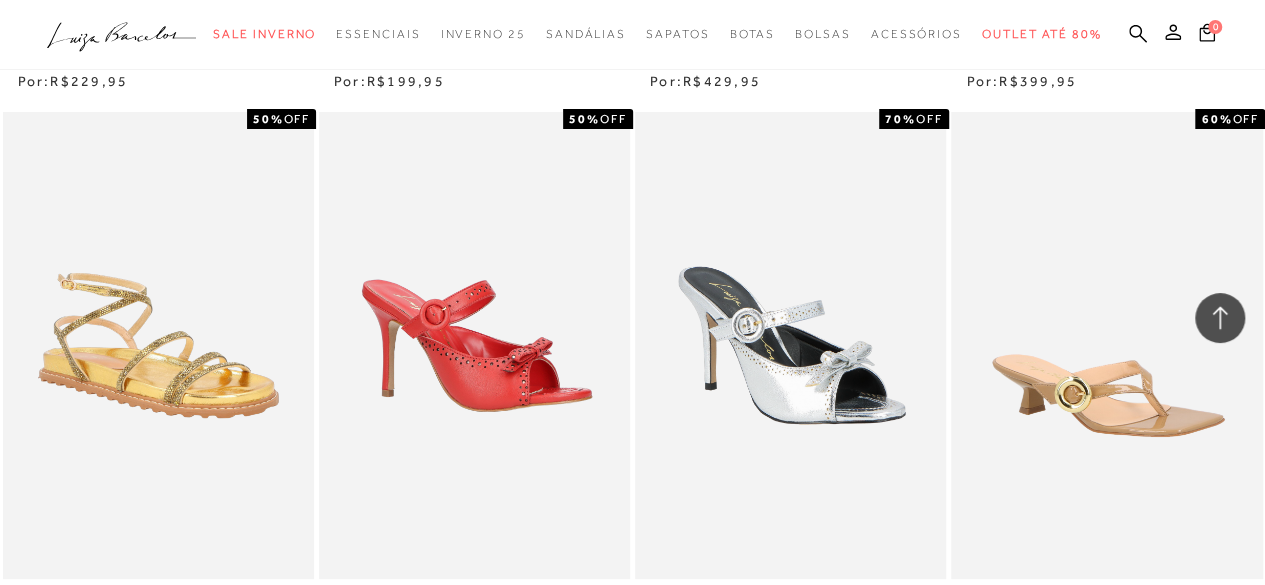 click on "MULE SALTO ALTO LAÇO PERFUROS VERMELHO" at bounding box center [474, 345] 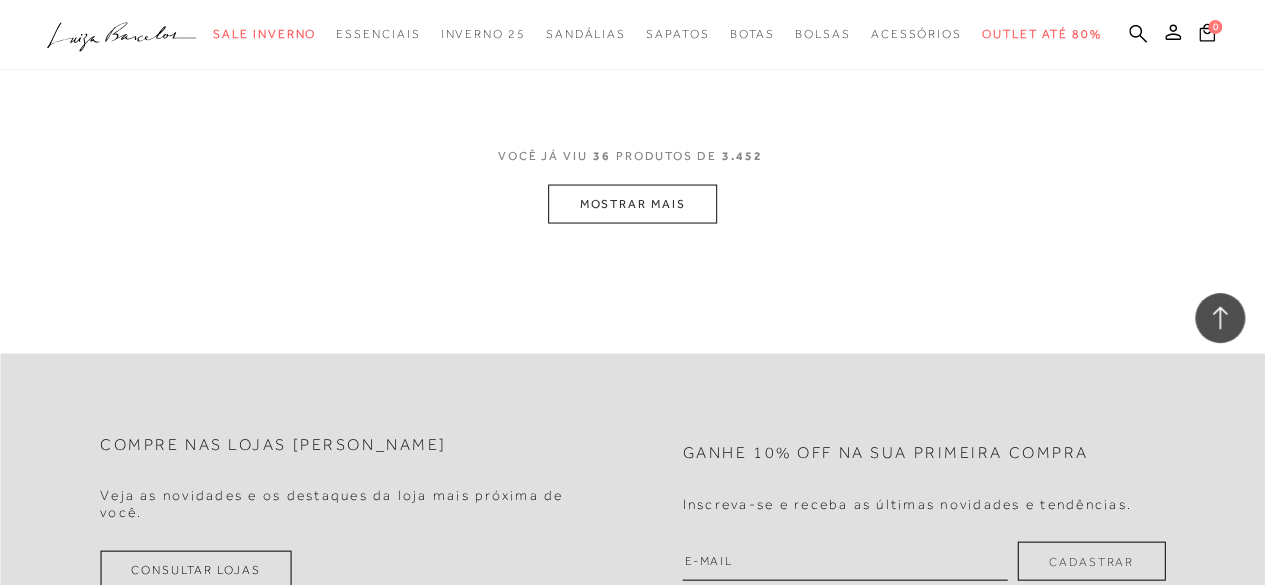 scroll, scrollTop: 5674, scrollLeft: 0, axis: vertical 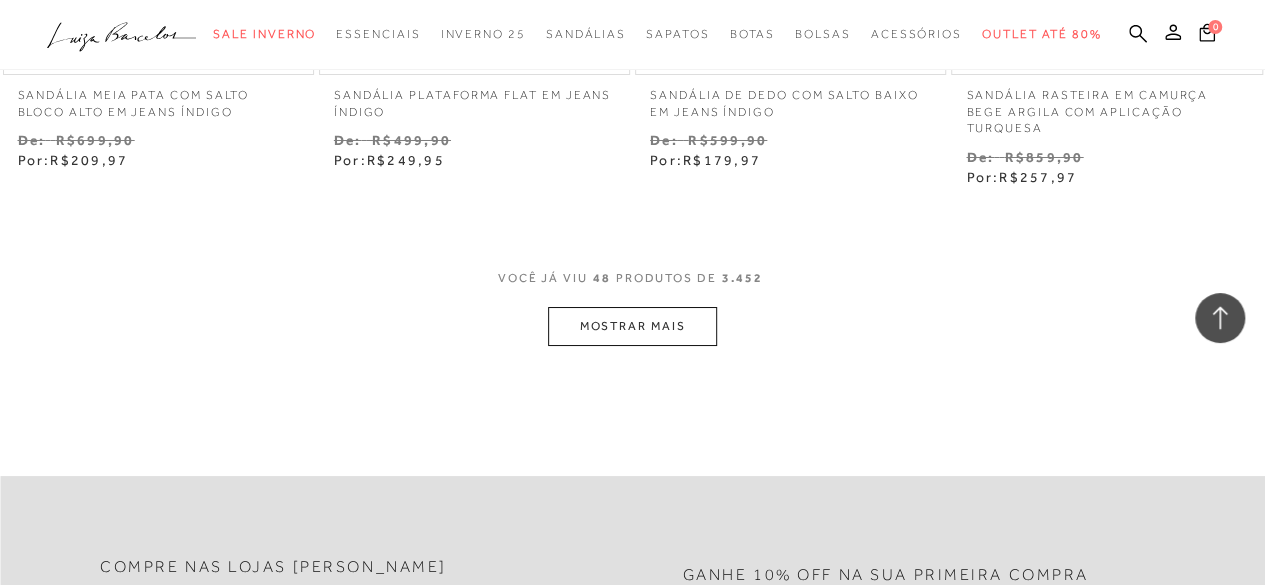 click on "MOSTRAR MAIS" at bounding box center (632, 326) 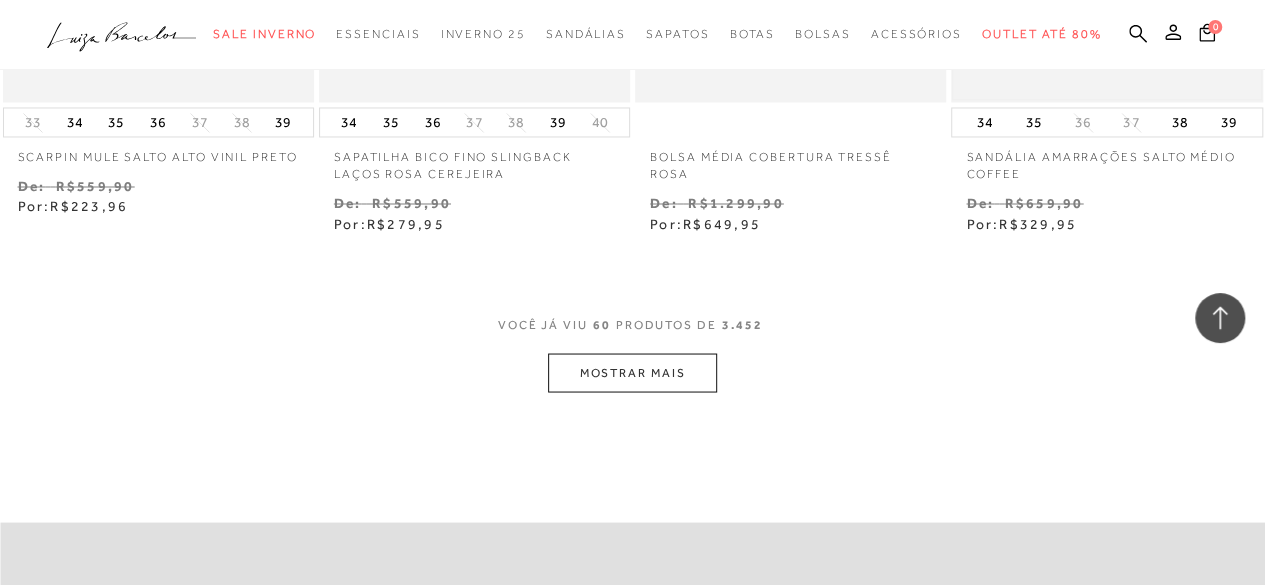 scroll, scrollTop: 9278, scrollLeft: 0, axis: vertical 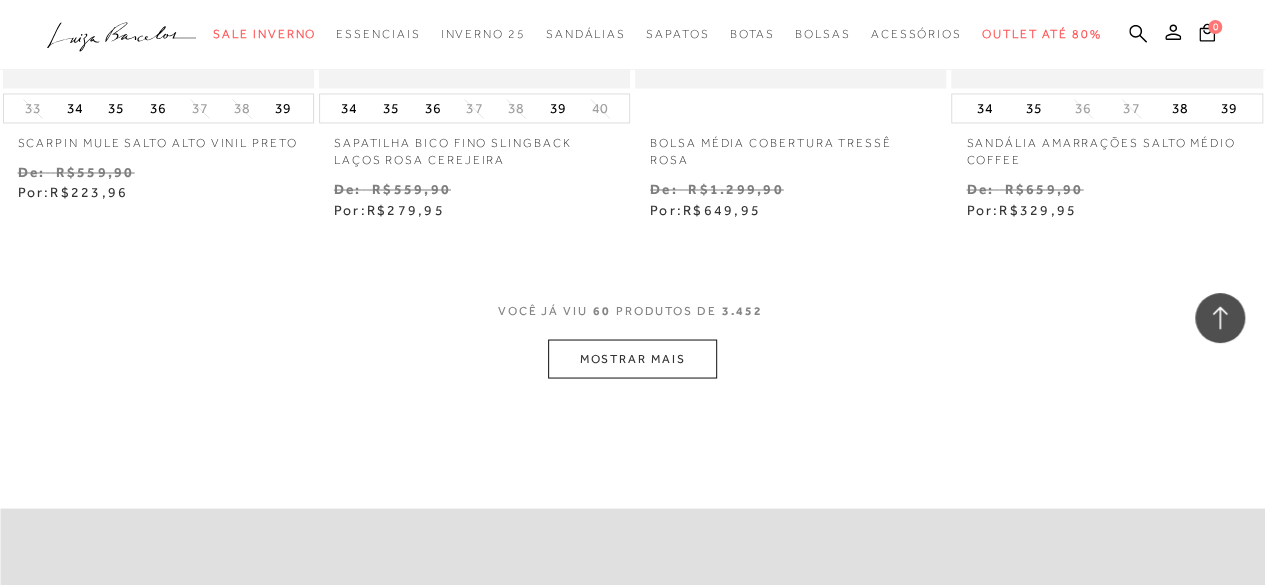 click on "MOSTRAR MAIS" at bounding box center [632, 358] 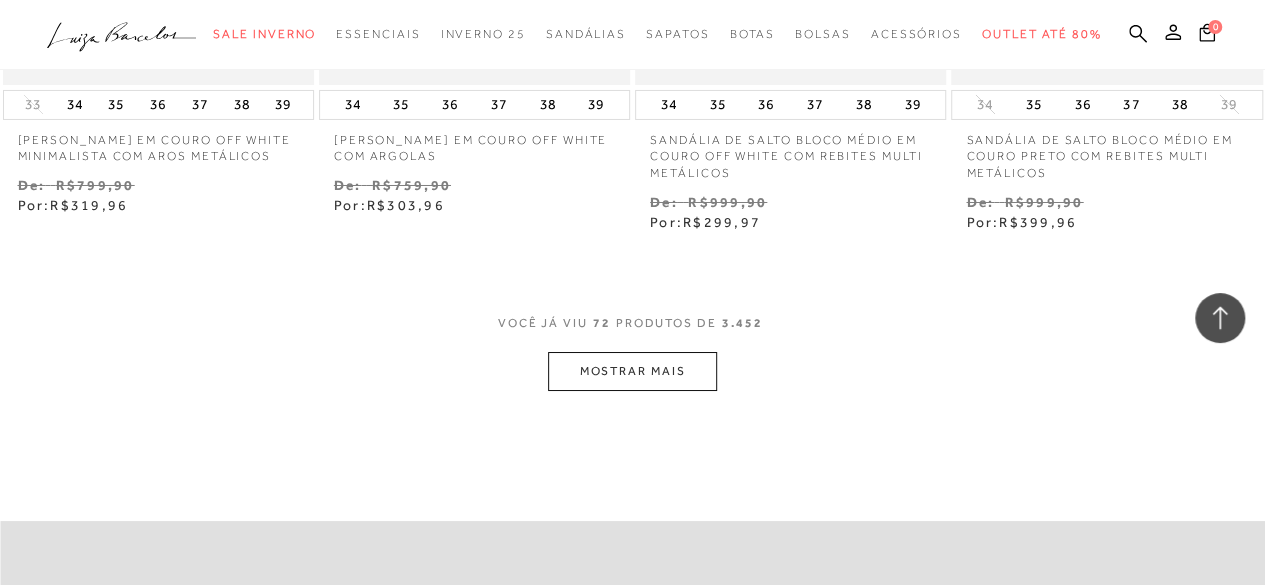 scroll, scrollTop: 11158, scrollLeft: 0, axis: vertical 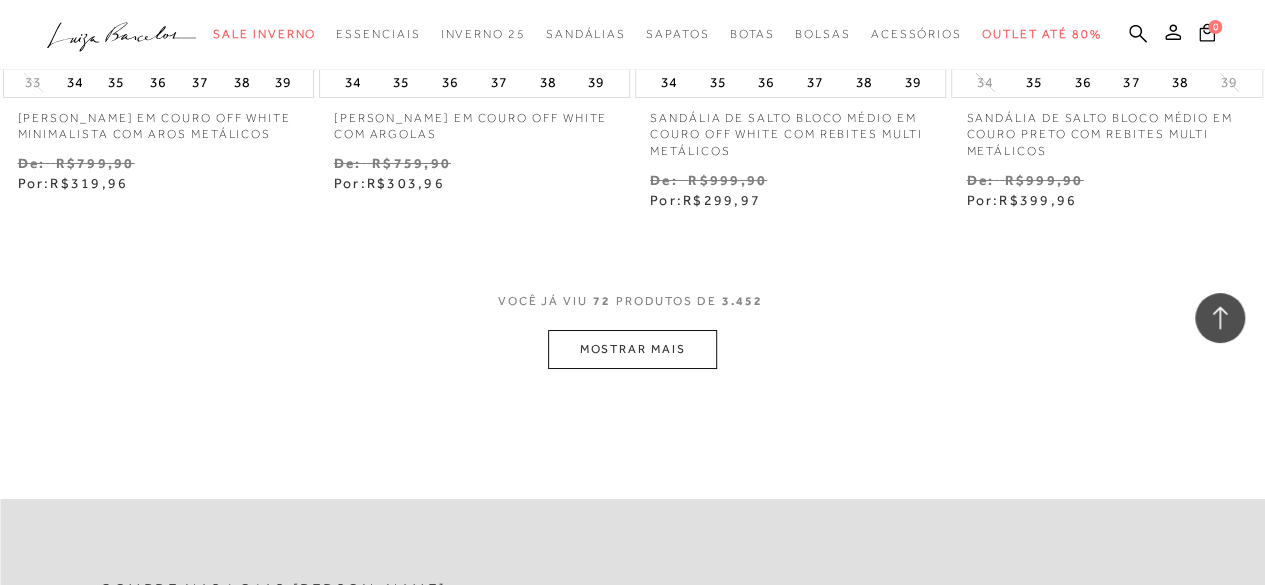 click on "MOSTRAR MAIS" at bounding box center [632, 349] 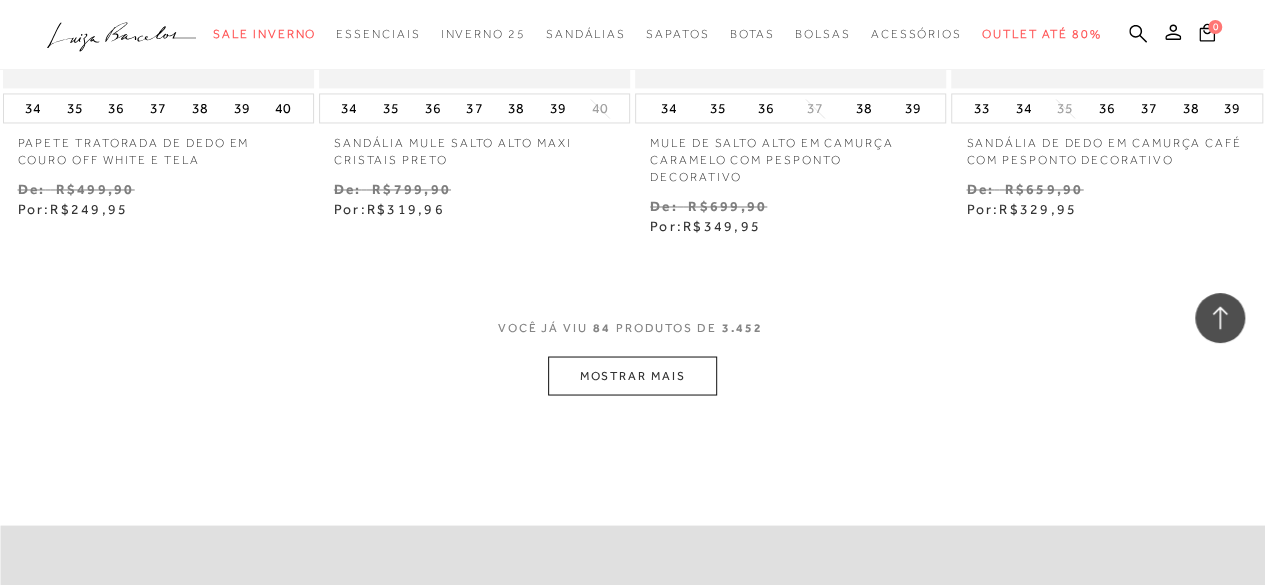 scroll, scrollTop: 13028, scrollLeft: 0, axis: vertical 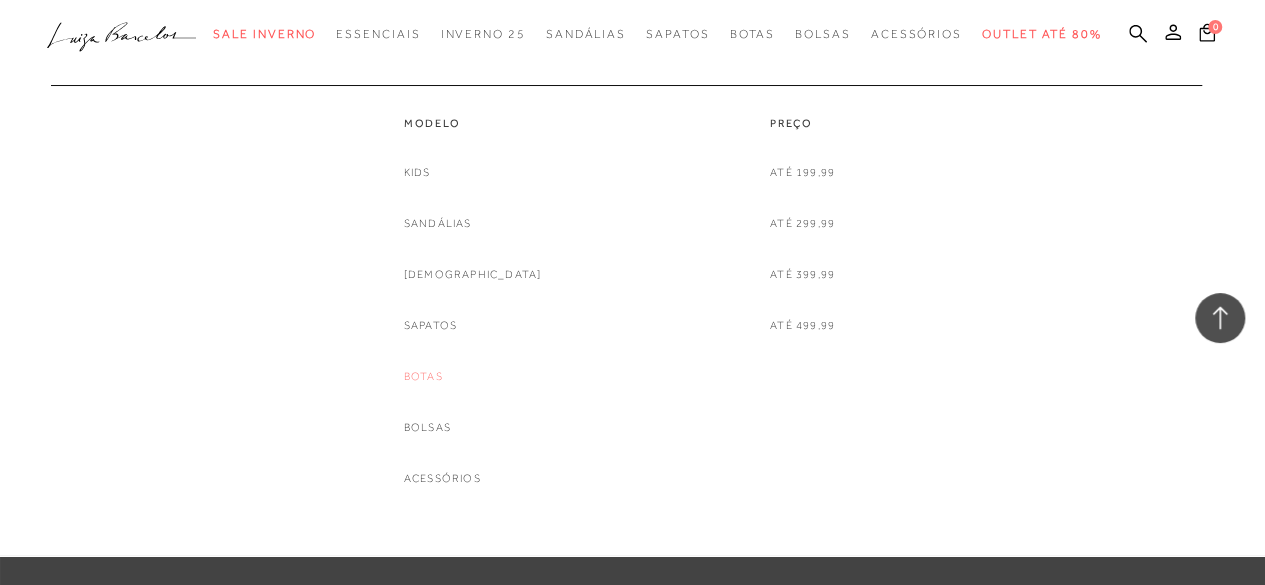 click on "Botas" at bounding box center [423, 376] 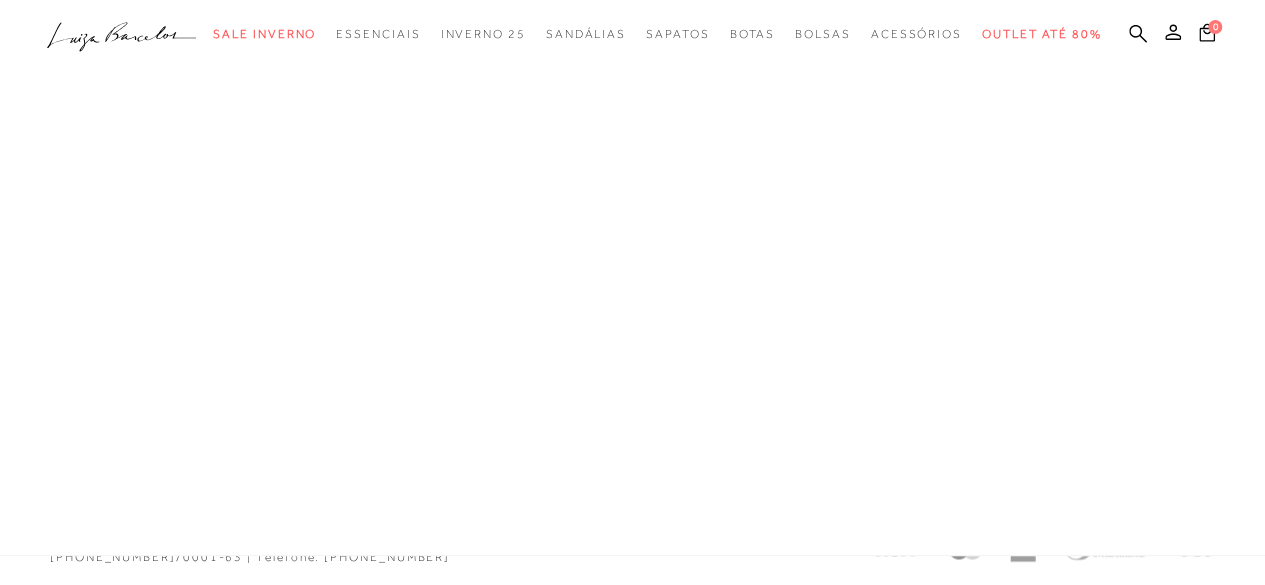 scroll, scrollTop: 0, scrollLeft: 0, axis: both 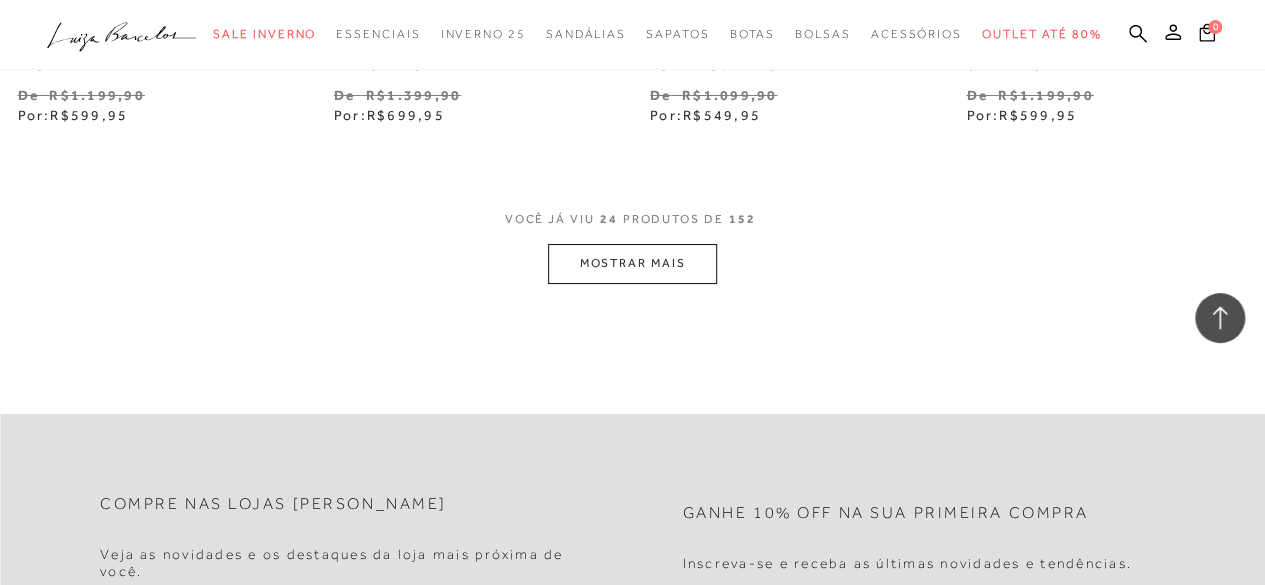 click on "MOSTRAR MAIS" at bounding box center [632, 263] 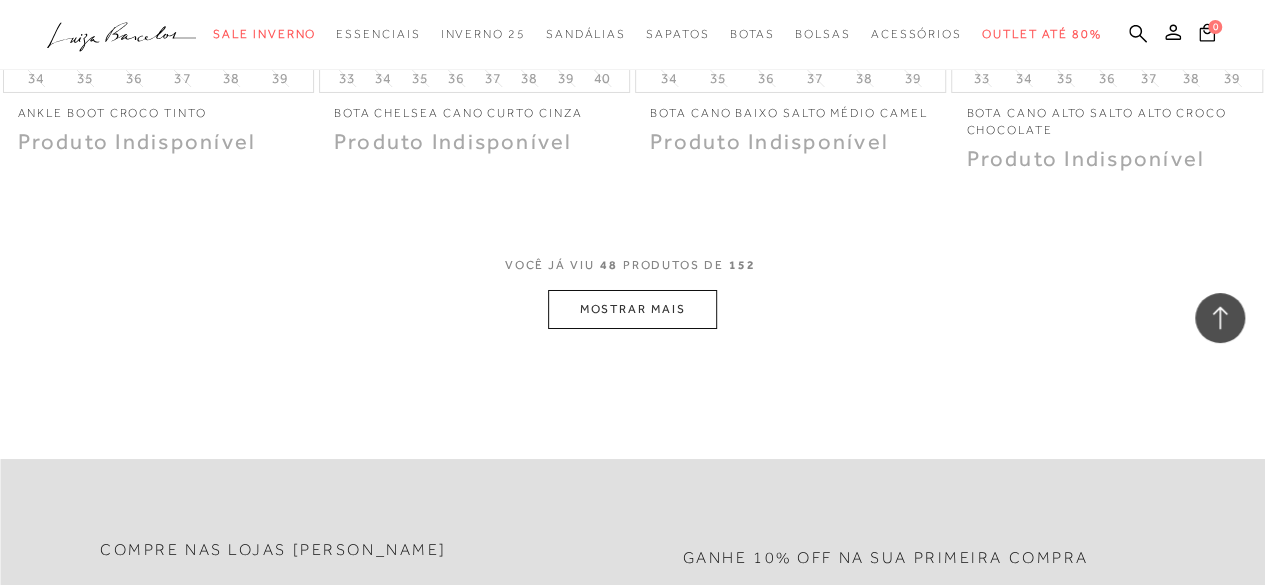 scroll, scrollTop: 7305, scrollLeft: 0, axis: vertical 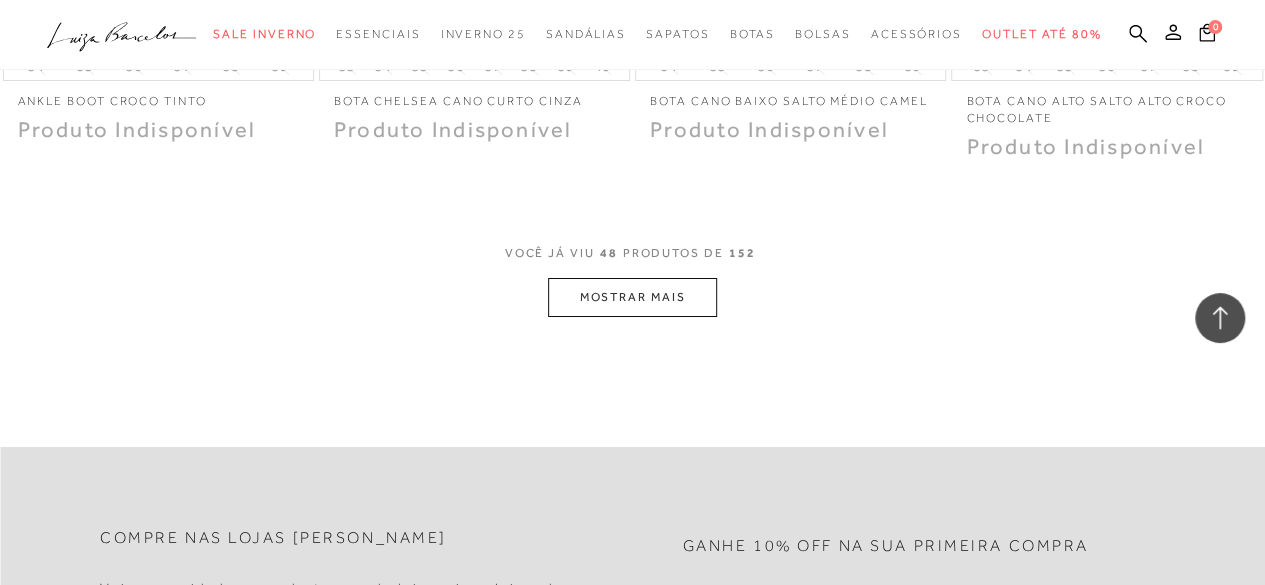 click on "MOSTRAR MAIS" at bounding box center [632, 297] 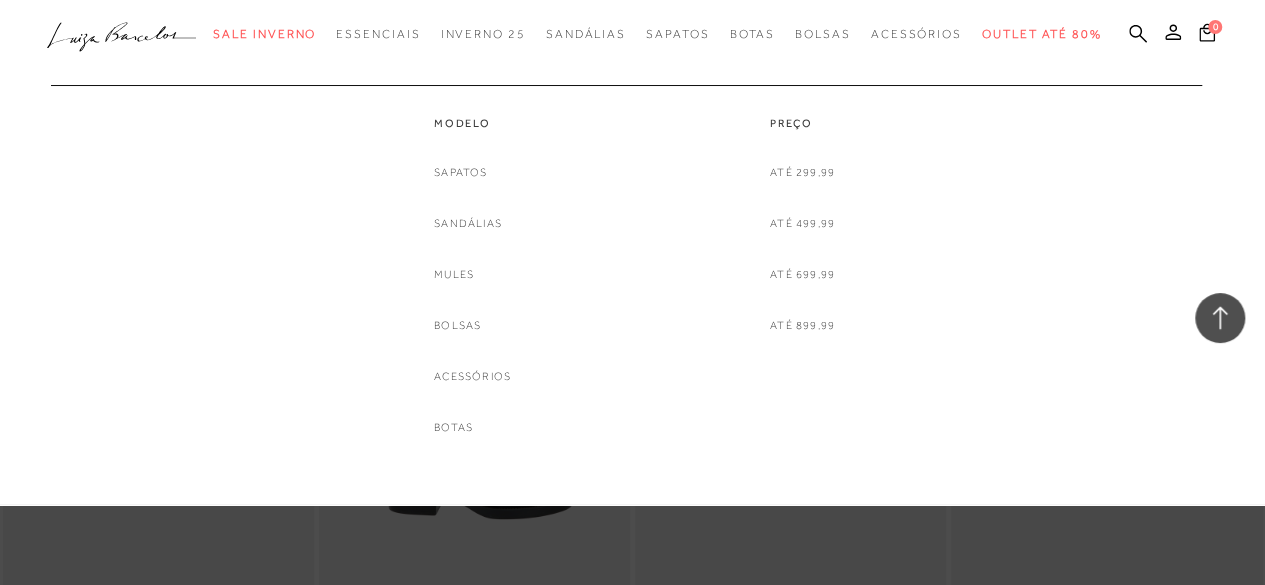 click on "categoryHeader
.a{fill-rule:evenodd;}
Sale Inverno
Modelo Sapatos" at bounding box center [632, -1654] 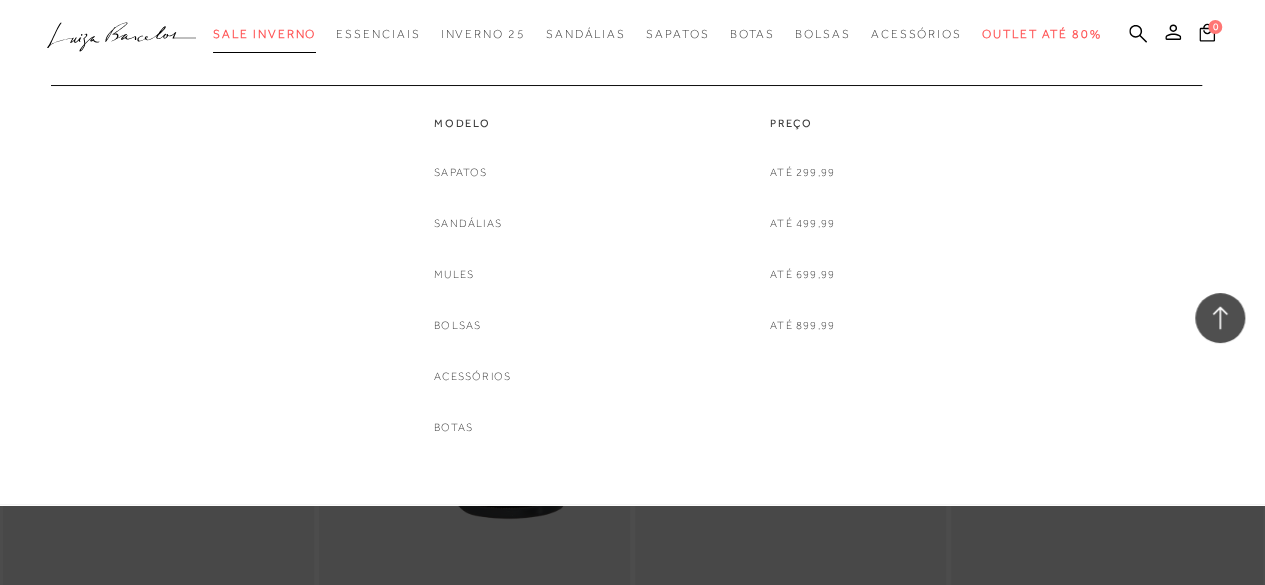 click on "Sale Inverno" at bounding box center [264, 34] 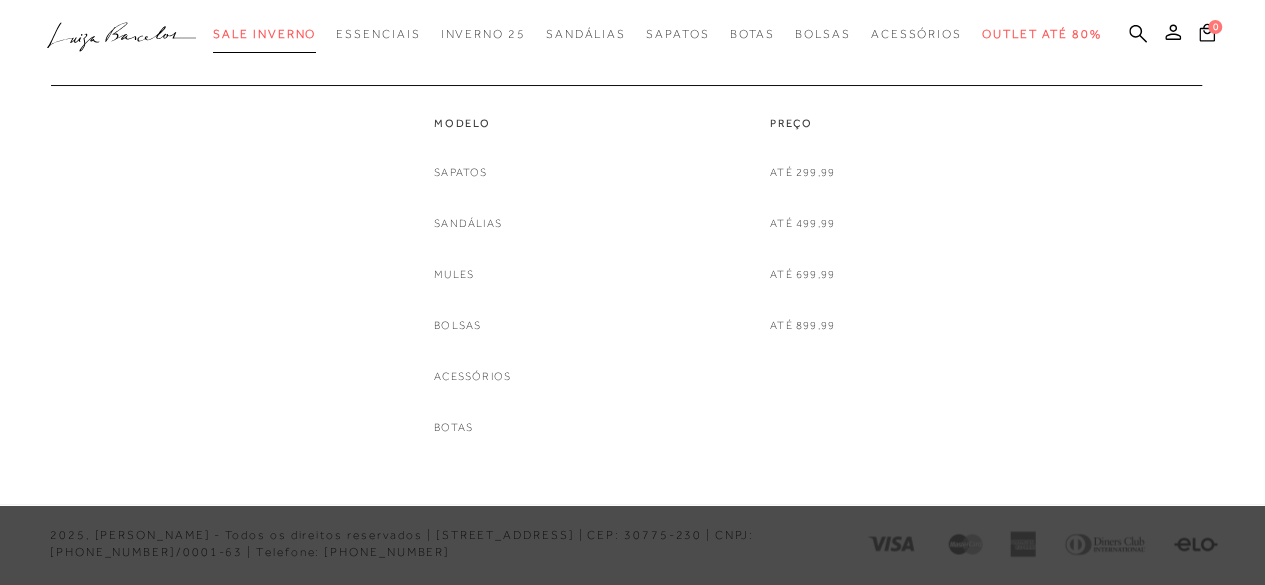 scroll, scrollTop: 0, scrollLeft: 0, axis: both 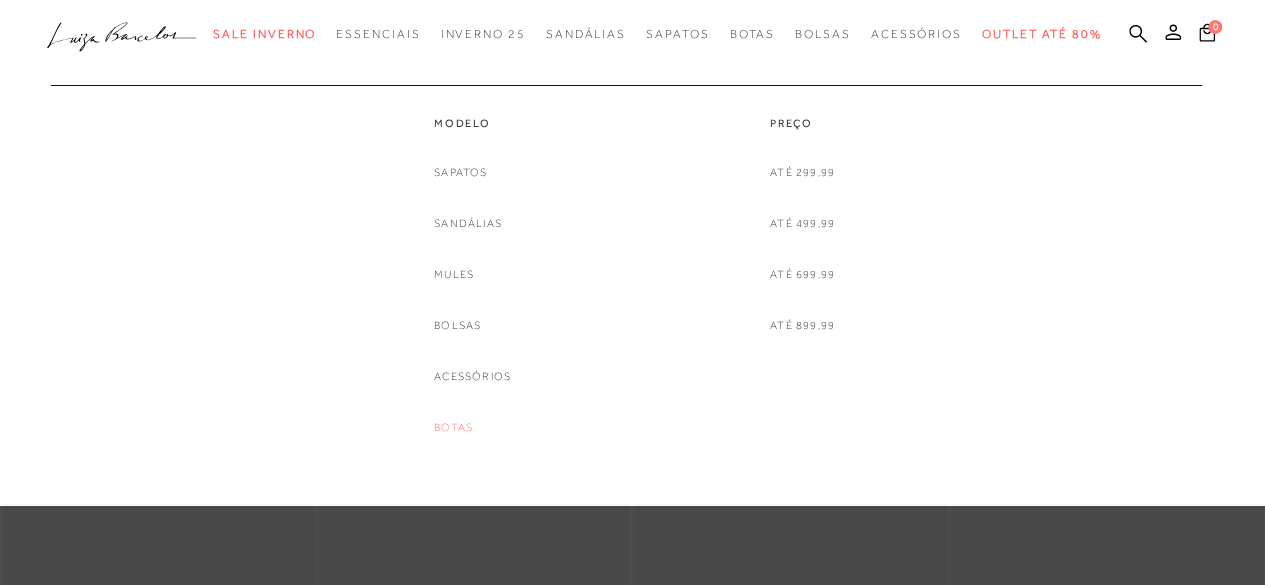 click on "Botas" at bounding box center (453, 427) 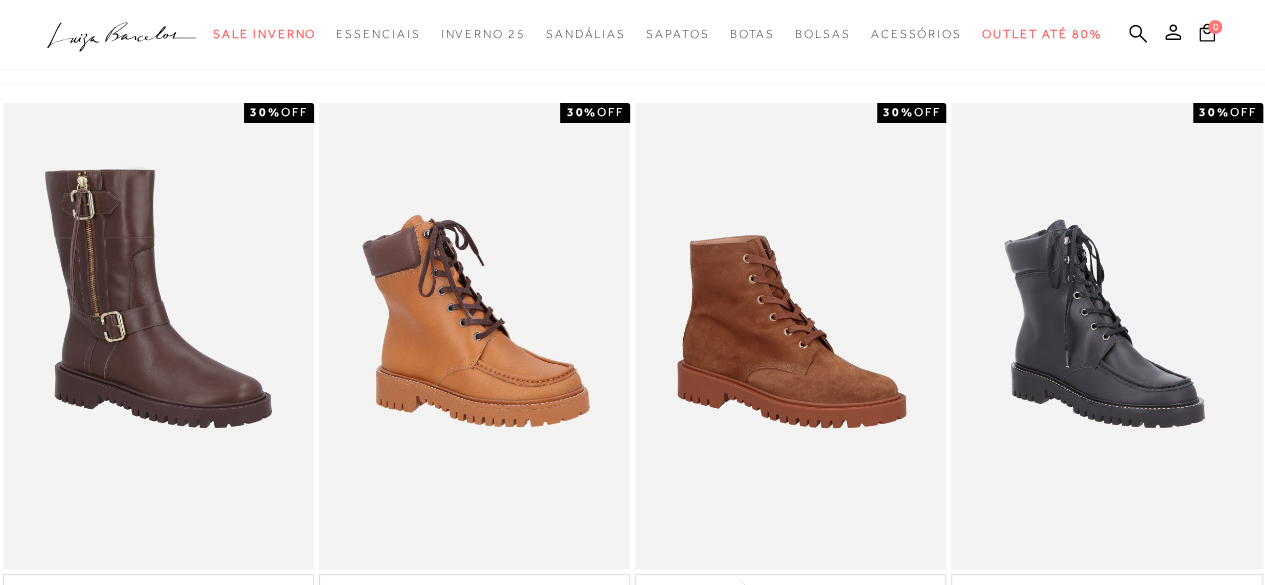 scroll, scrollTop: 0, scrollLeft: 0, axis: both 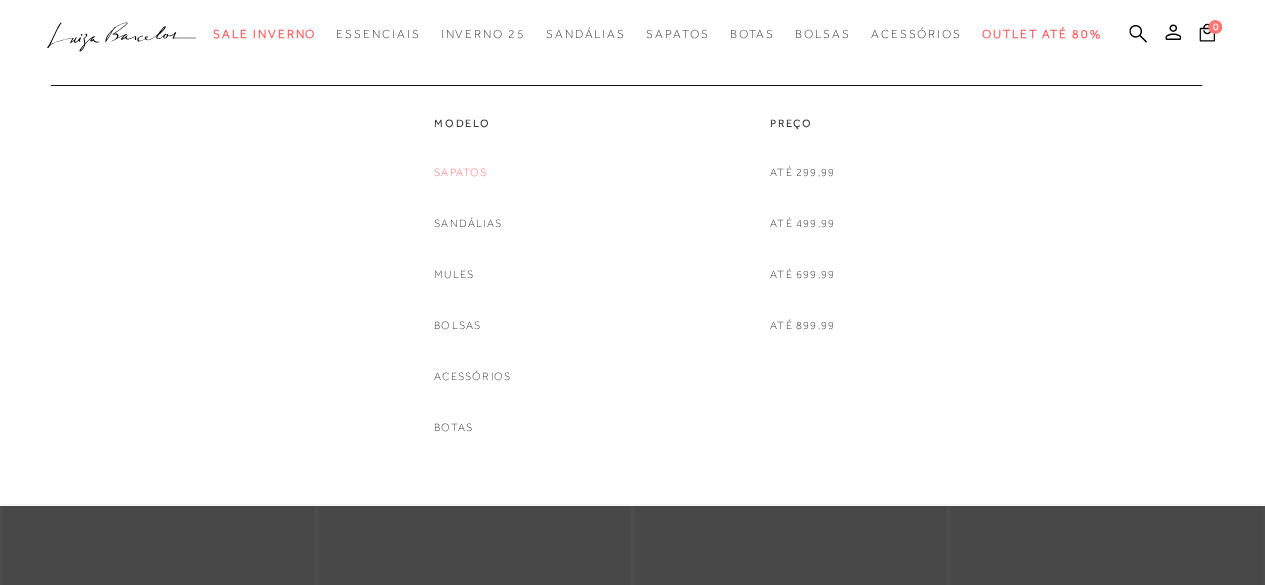 click on "Sapatos" at bounding box center [460, 172] 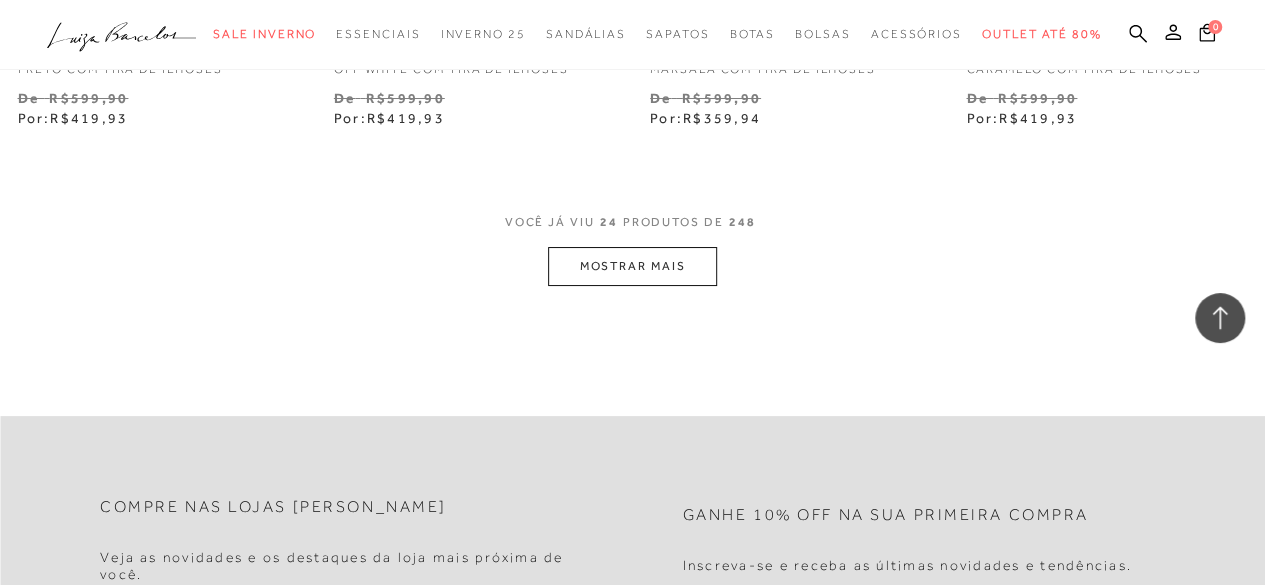scroll, scrollTop: 3721, scrollLeft: 0, axis: vertical 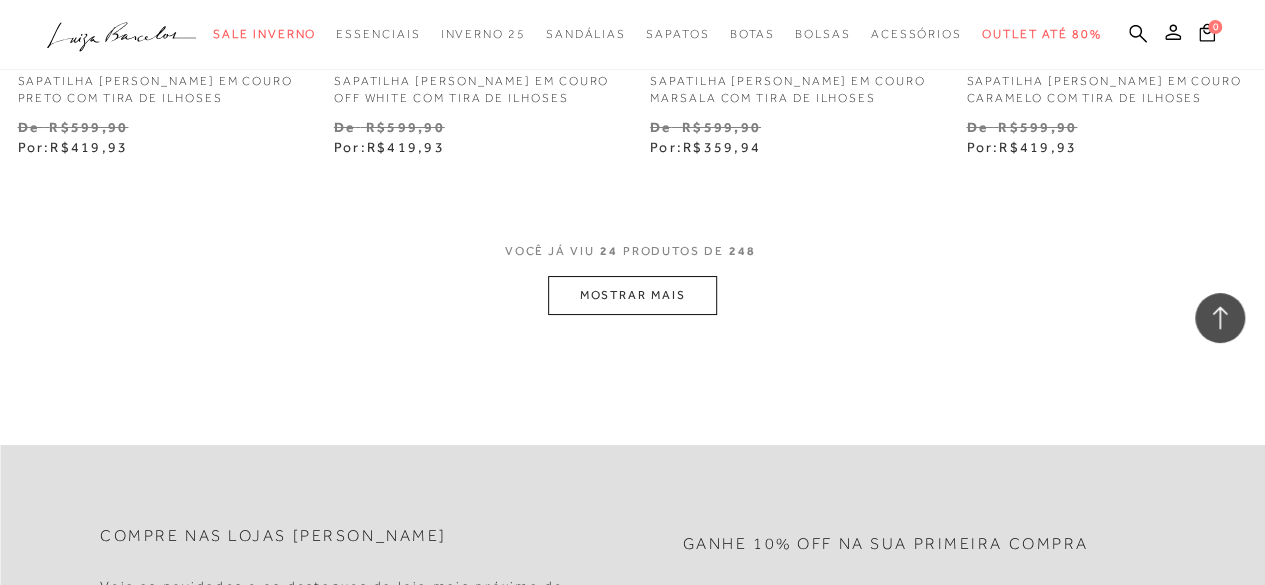 click on "MOSTRAR MAIS" at bounding box center (632, 295) 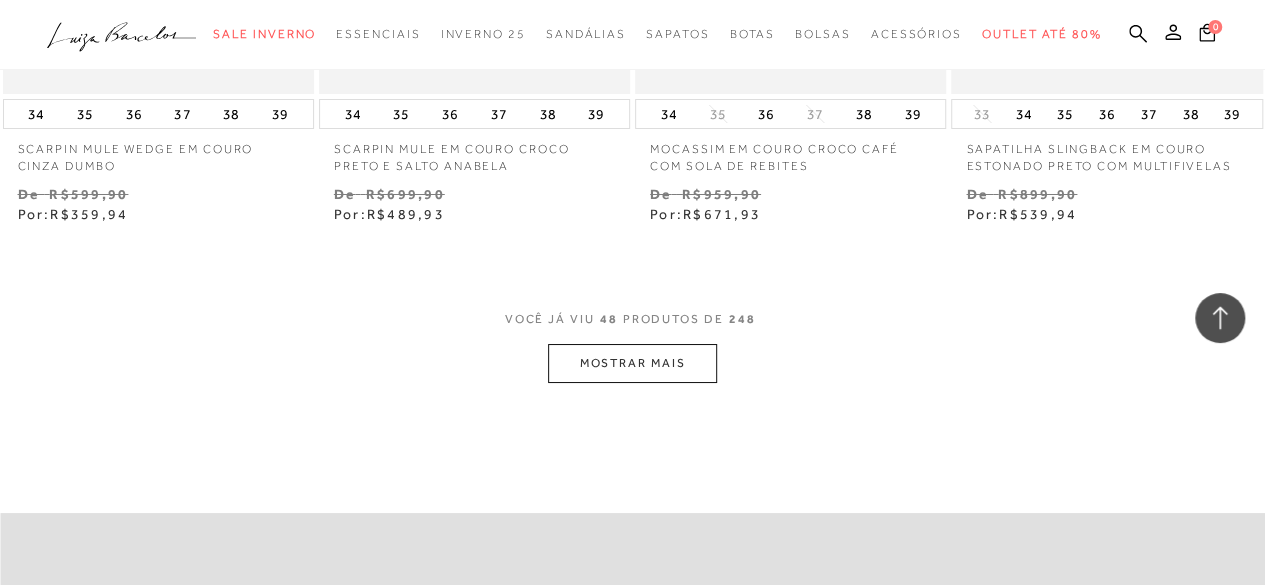scroll, scrollTop: 7413, scrollLeft: 0, axis: vertical 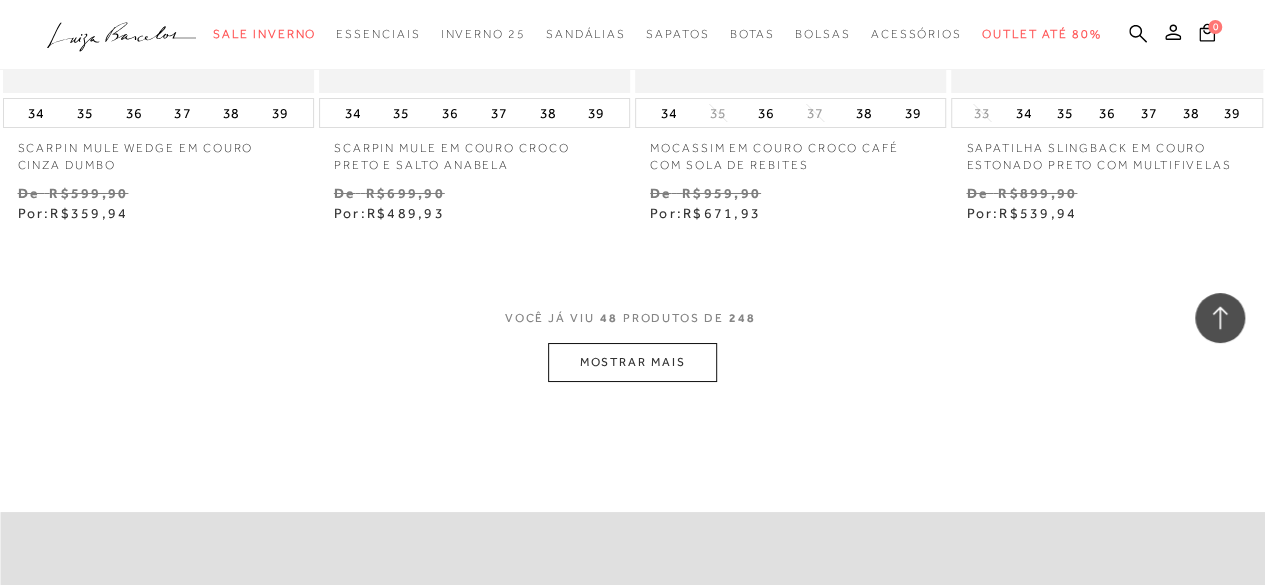 click on "MOSTRAR MAIS" at bounding box center (632, 362) 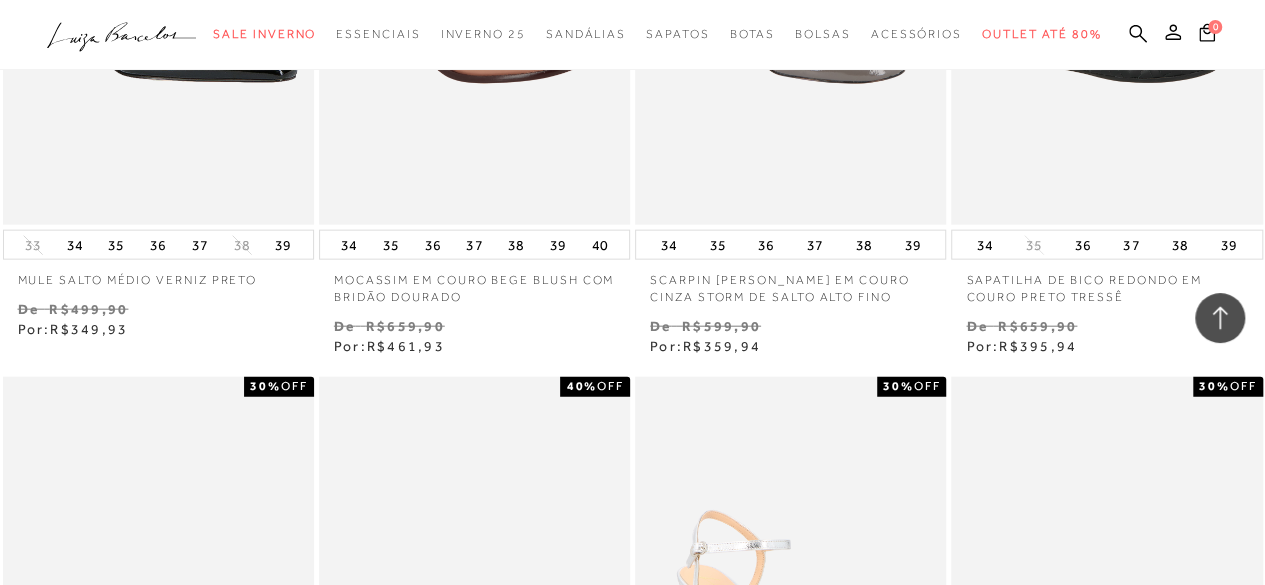scroll, scrollTop: 9928, scrollLeft: 0, axis: vertical 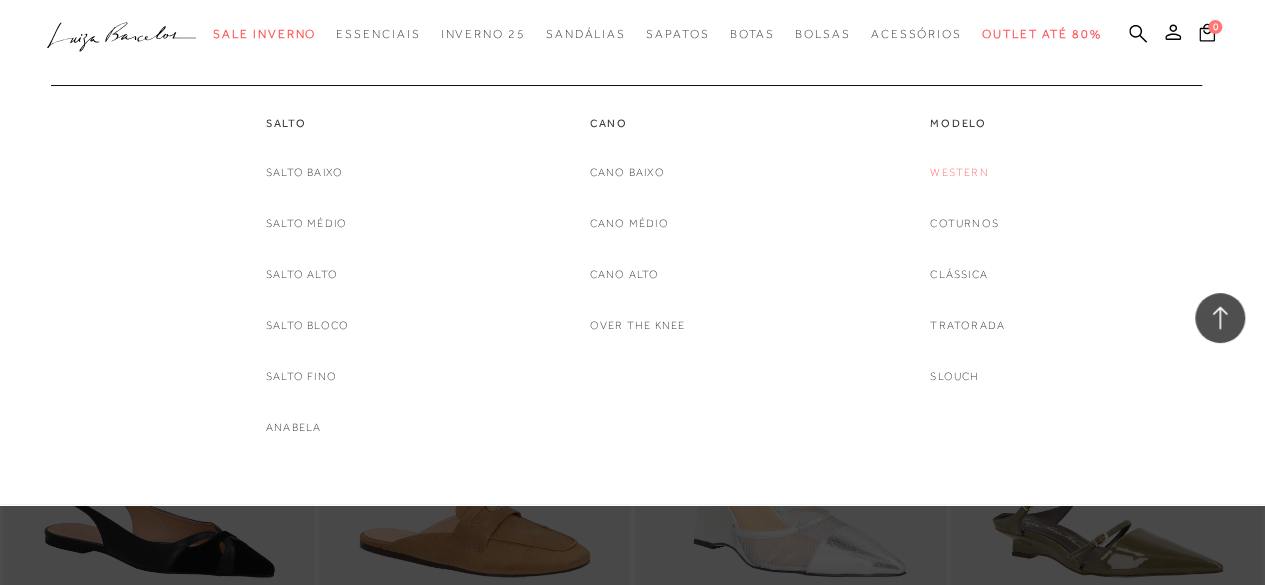 click on "Western" at bounding box center [959, 172] 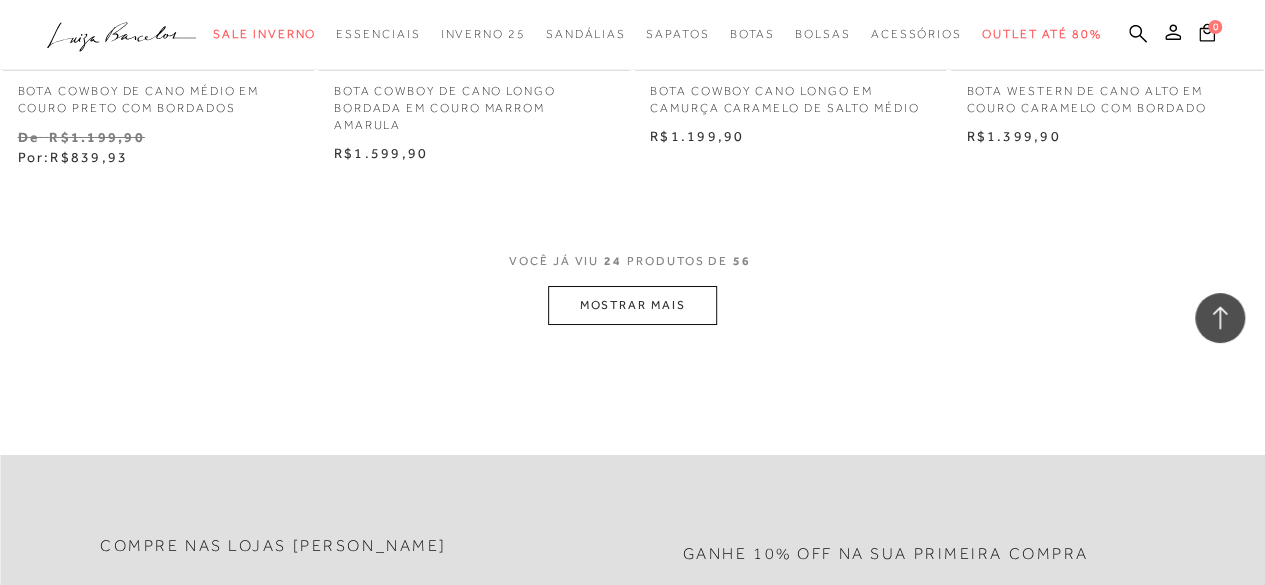 scroll, scrollTop: 3578, scrollLeft: 0, axis: vertical 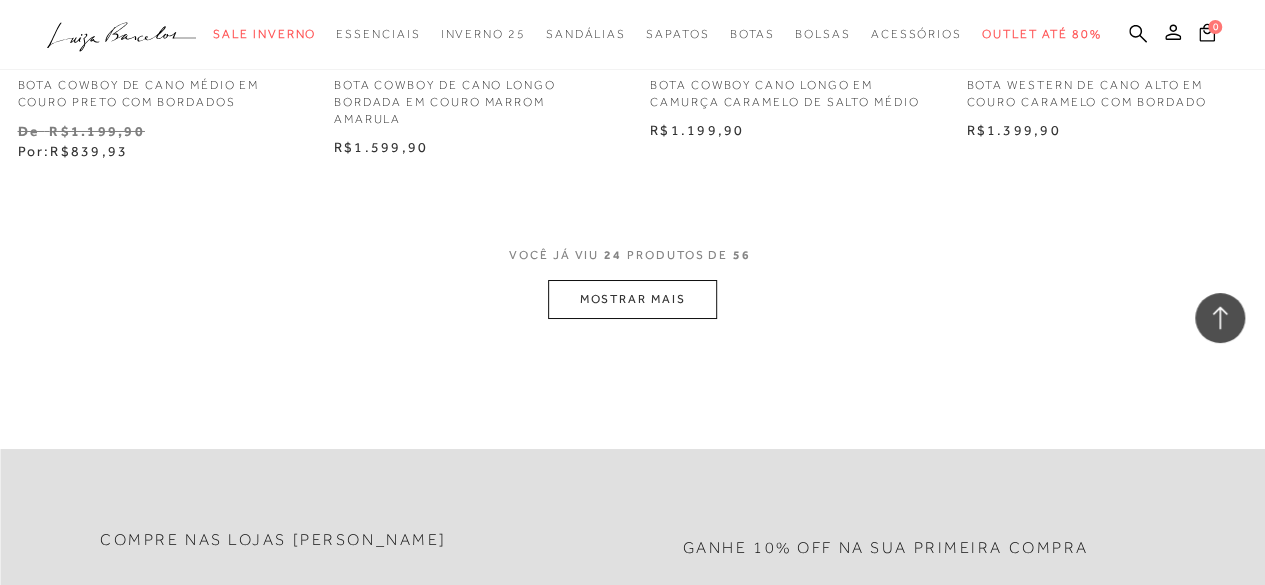 click on "MOSTRAR MAIS" at bounding box center [632, 299] 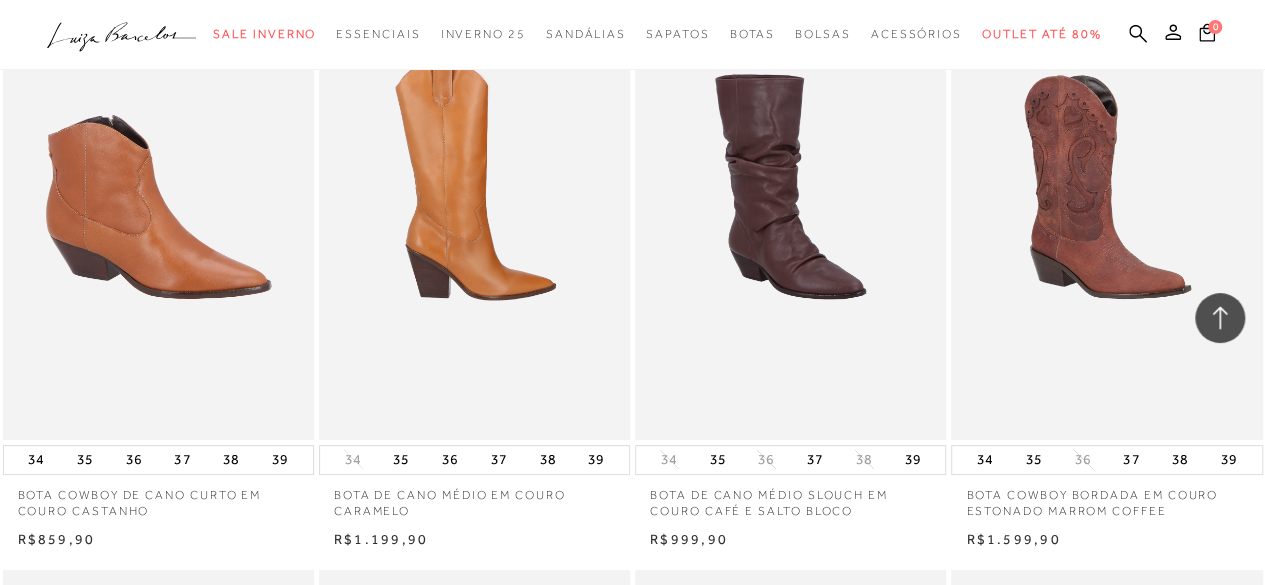 scroll, scrollTop: 3718, scrollLeft: 0, axis: vertical 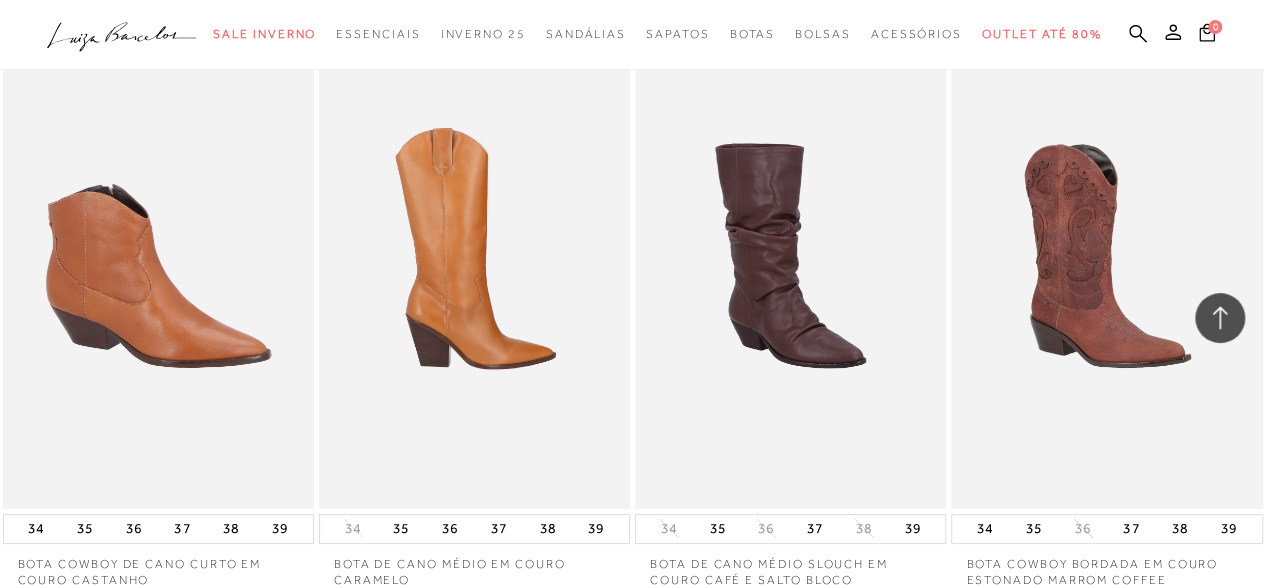 click at bounding box center [475, 275] 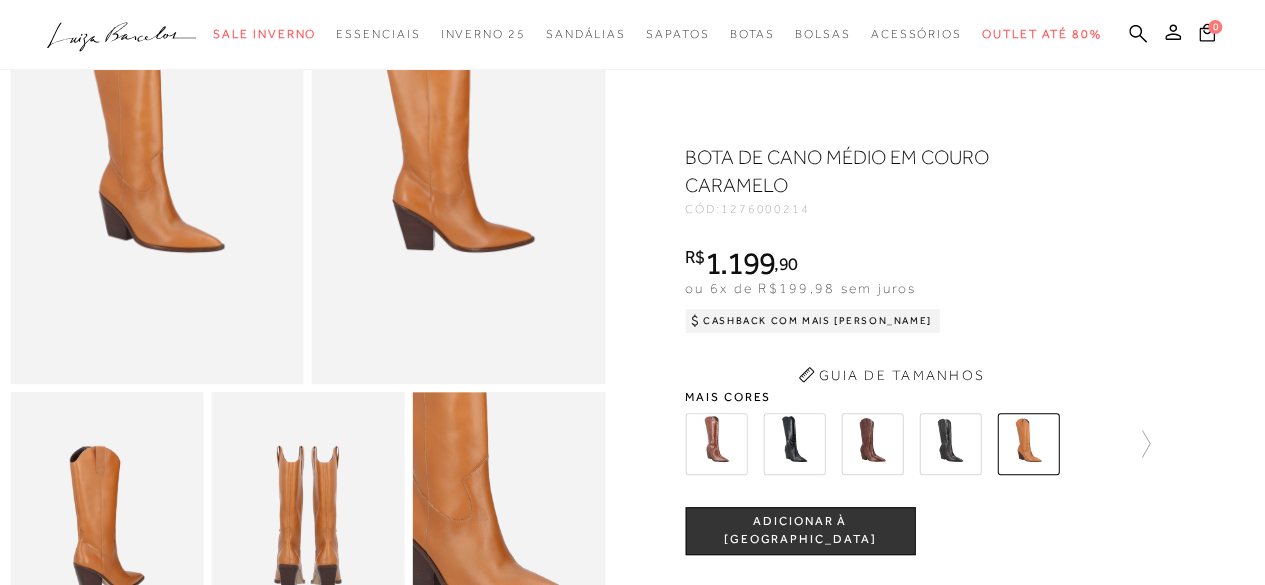 scroll, scrollTop: 202, scrollLeft: 0, axis: vertical 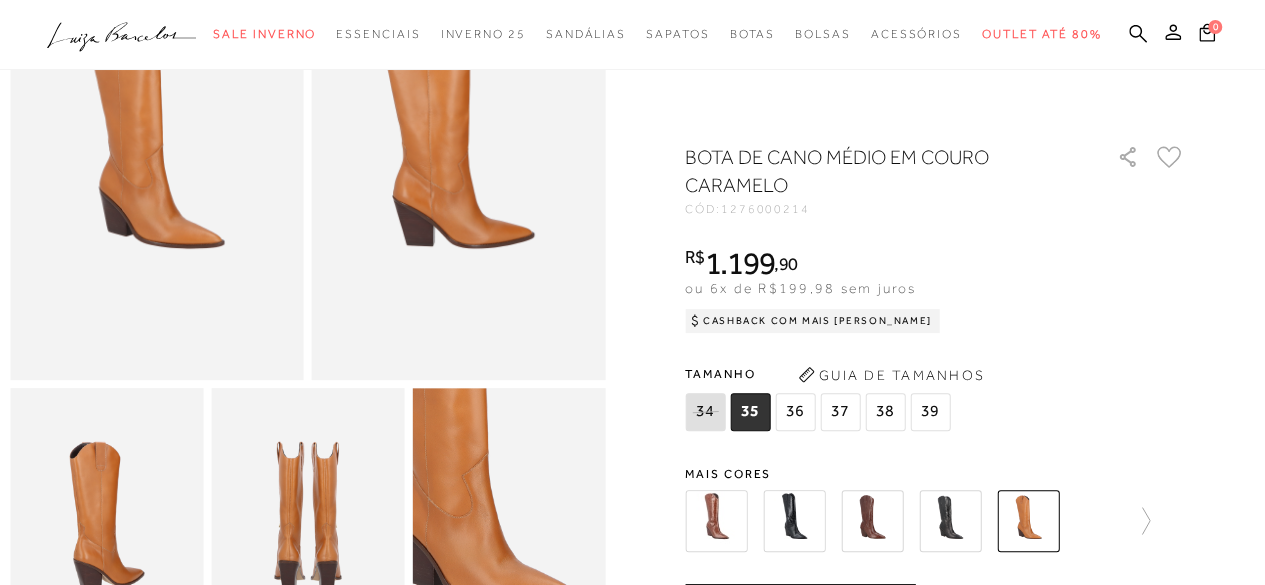 click at bounding box center (794, 521) 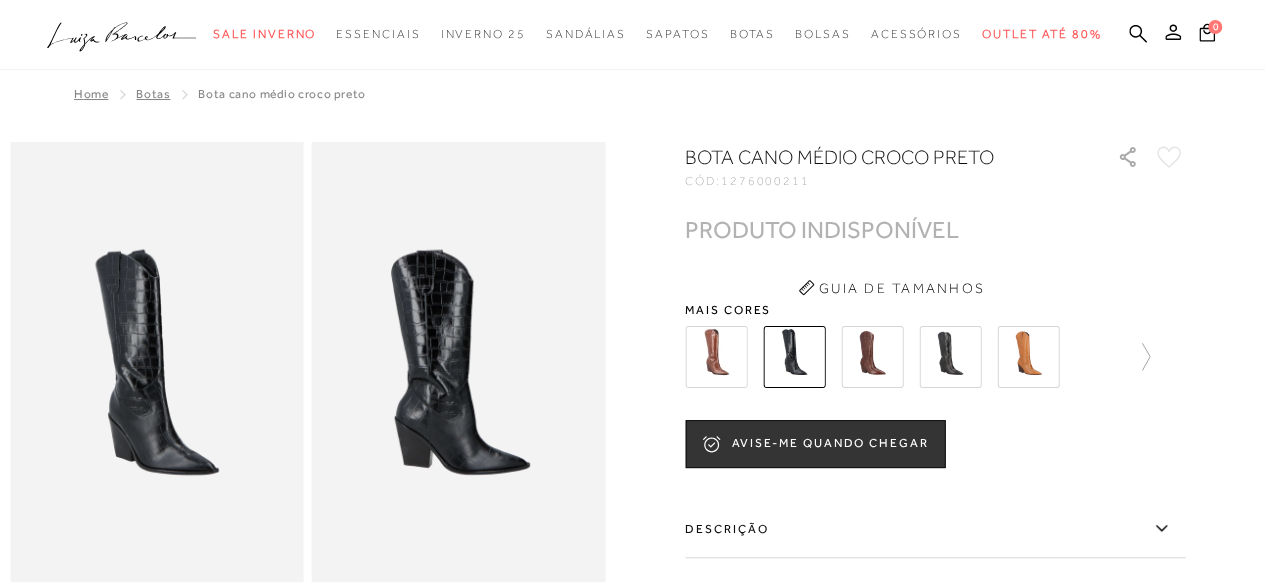 scroll, scrollTop: 0, scrollLeft: 0, axis: both 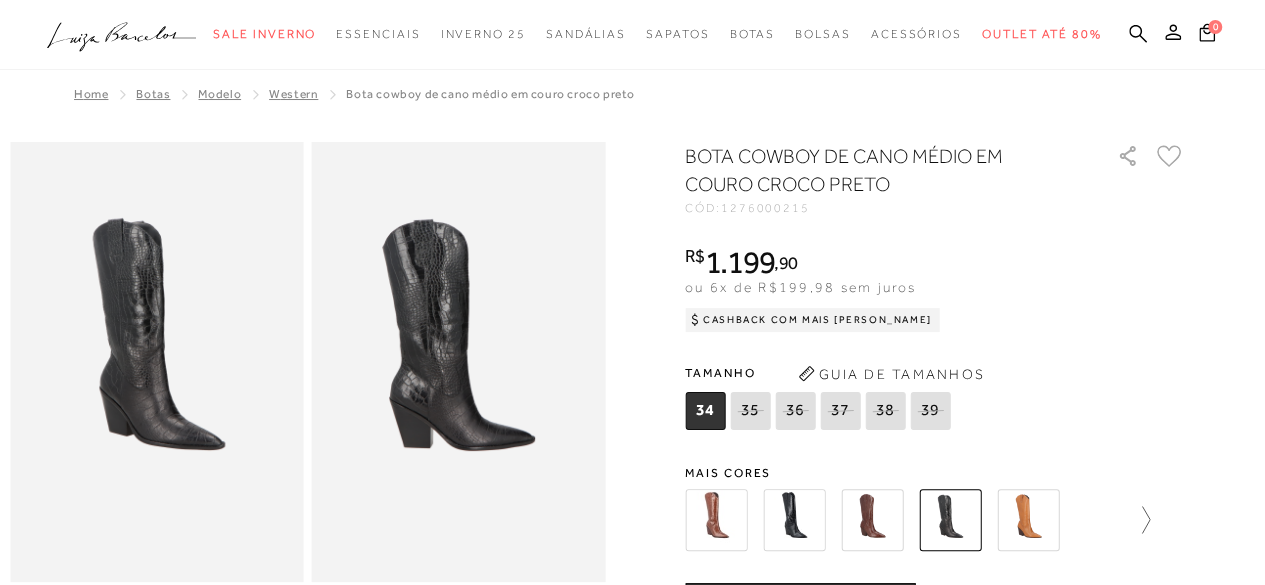 click 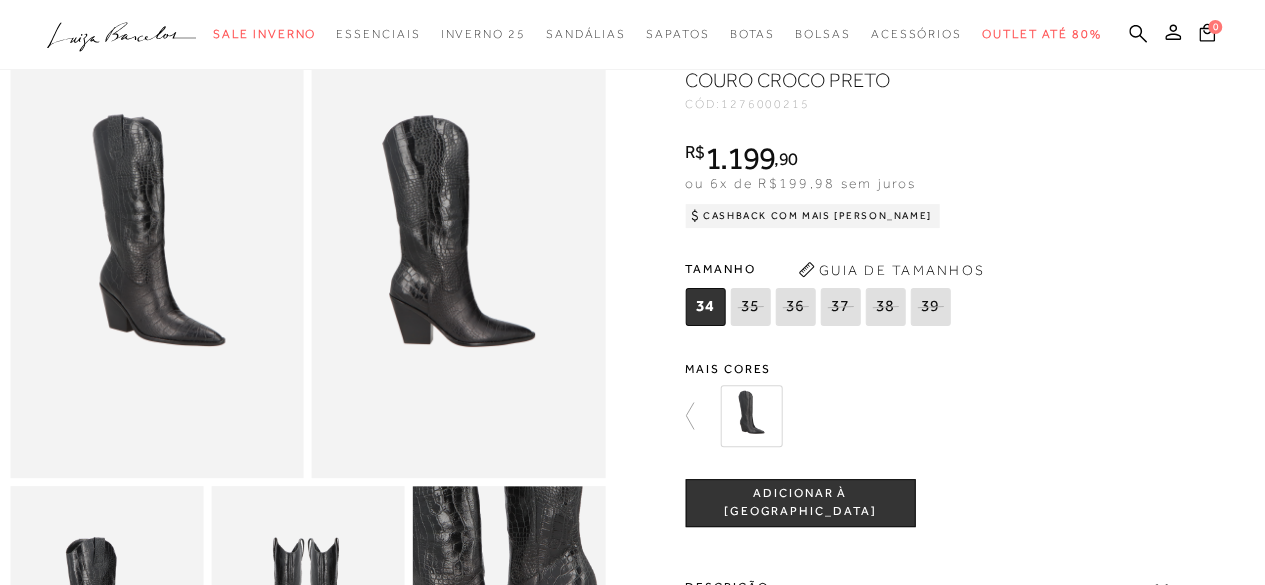 scroll, scrollTop: 0, scrollLeft: 0, axis: both 